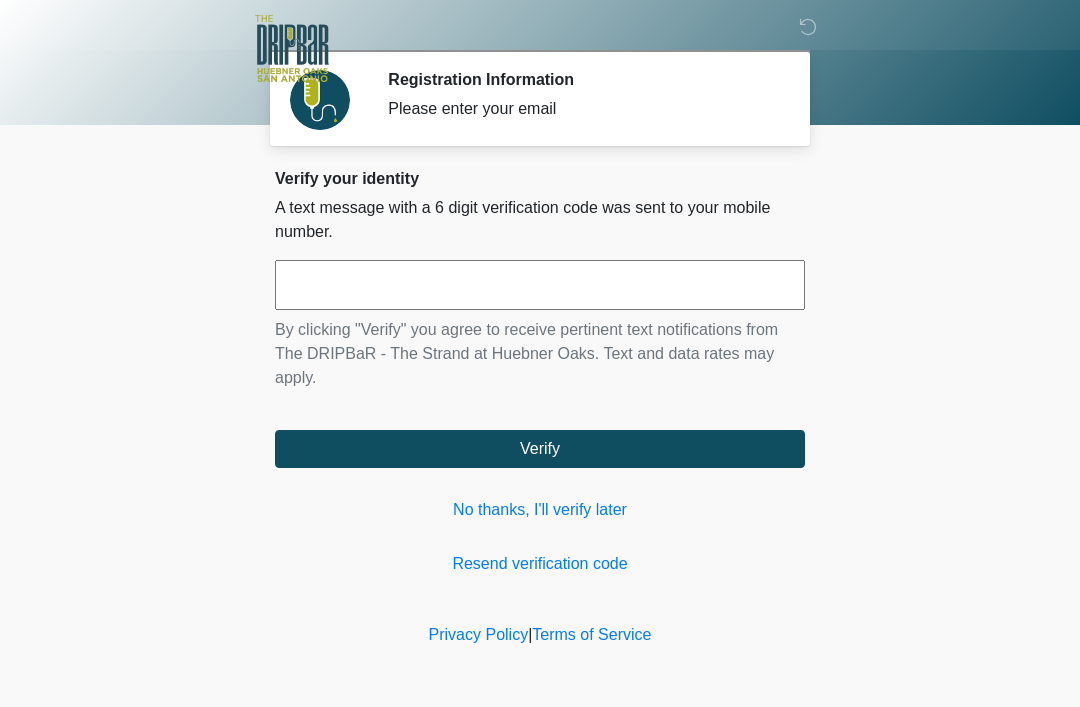 scroll, scrollTop: 0, scrollLeft: 0, axis: both 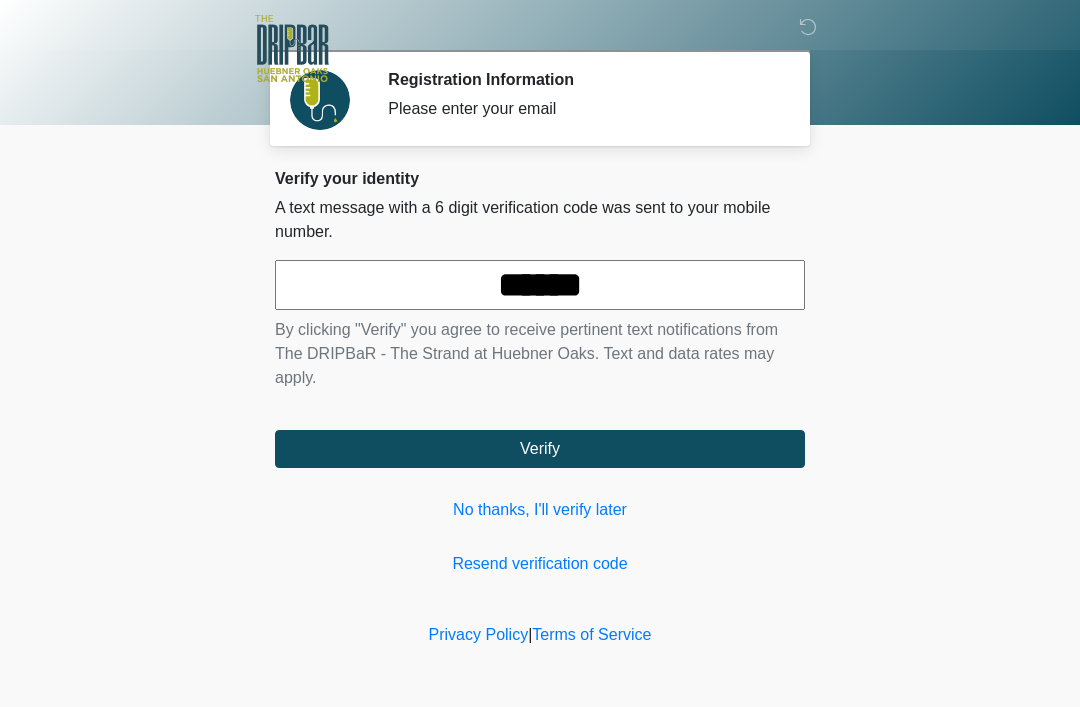 type on "******" 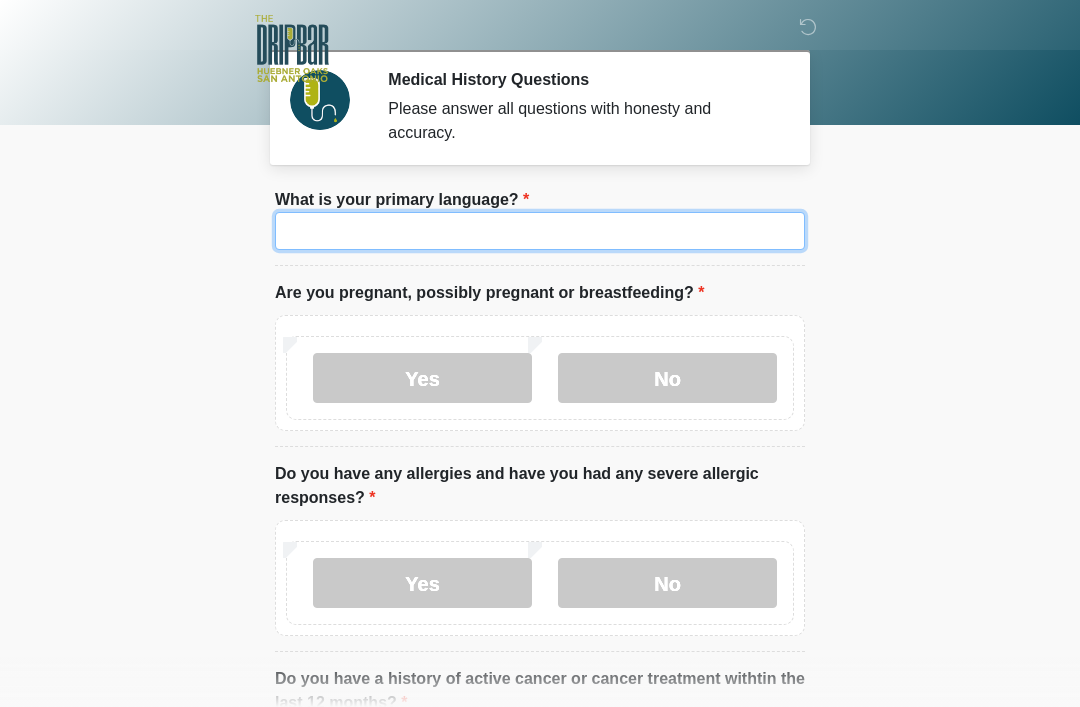 click on "What is your primary language?" at bounding box center (540, 231) 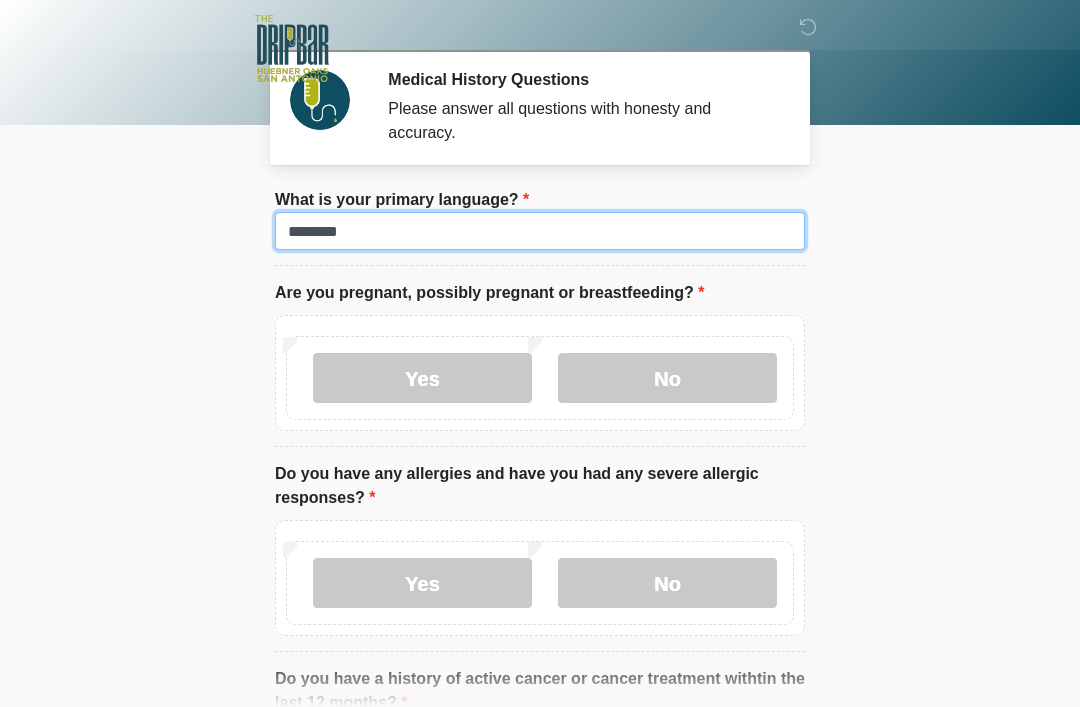 type on "*******" 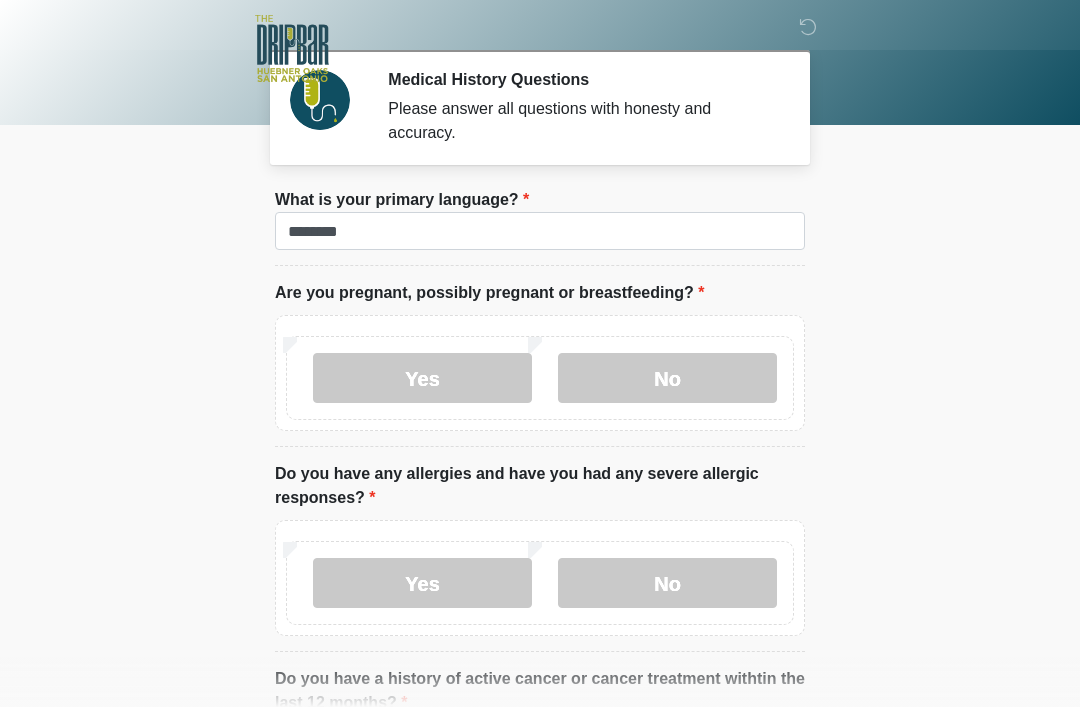click on "No" at bounding box center (667, 583) 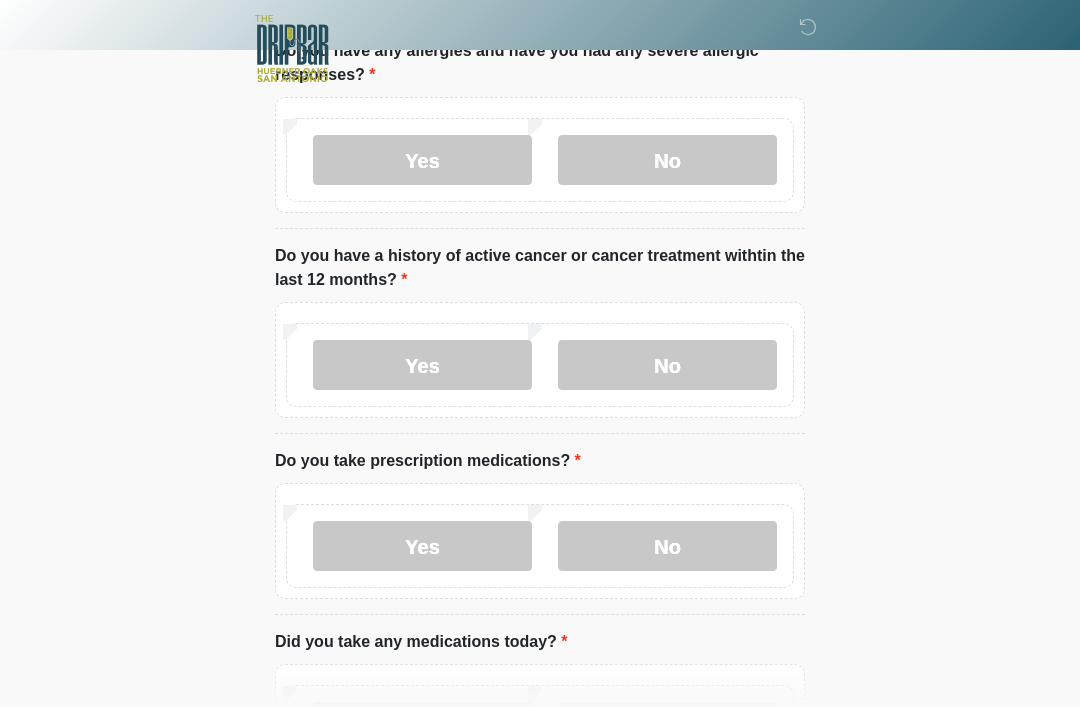 scroll, scrollTop: 414, scrollLeft: 0, axis: vertical 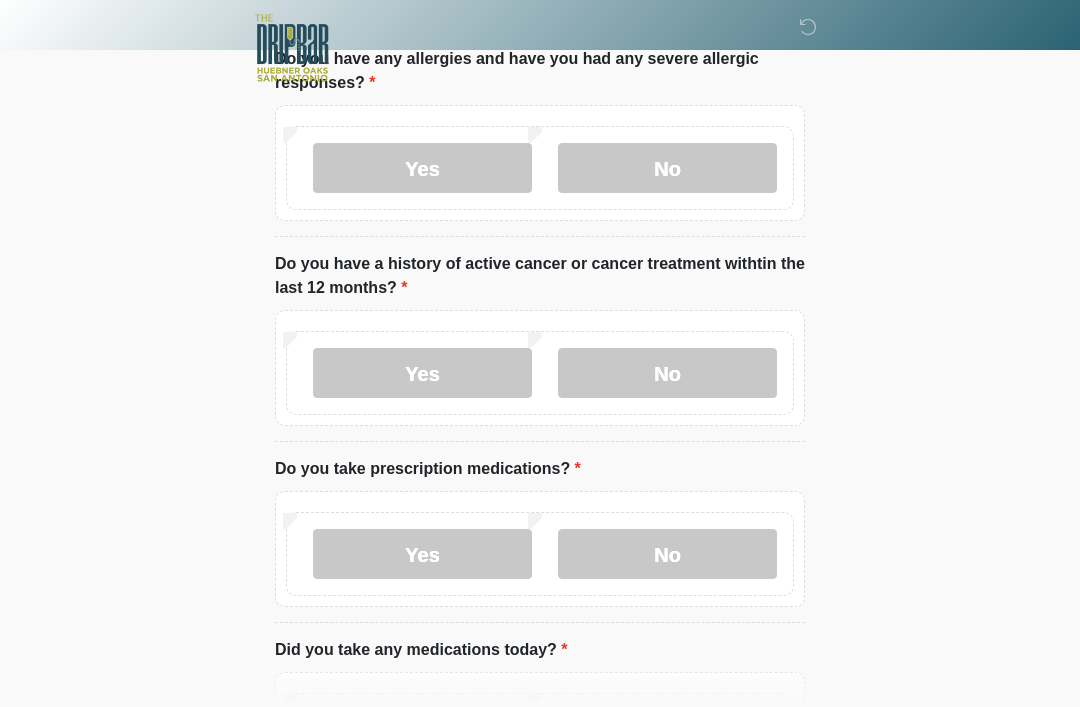 click on "No" at bounding box center (667, 374) 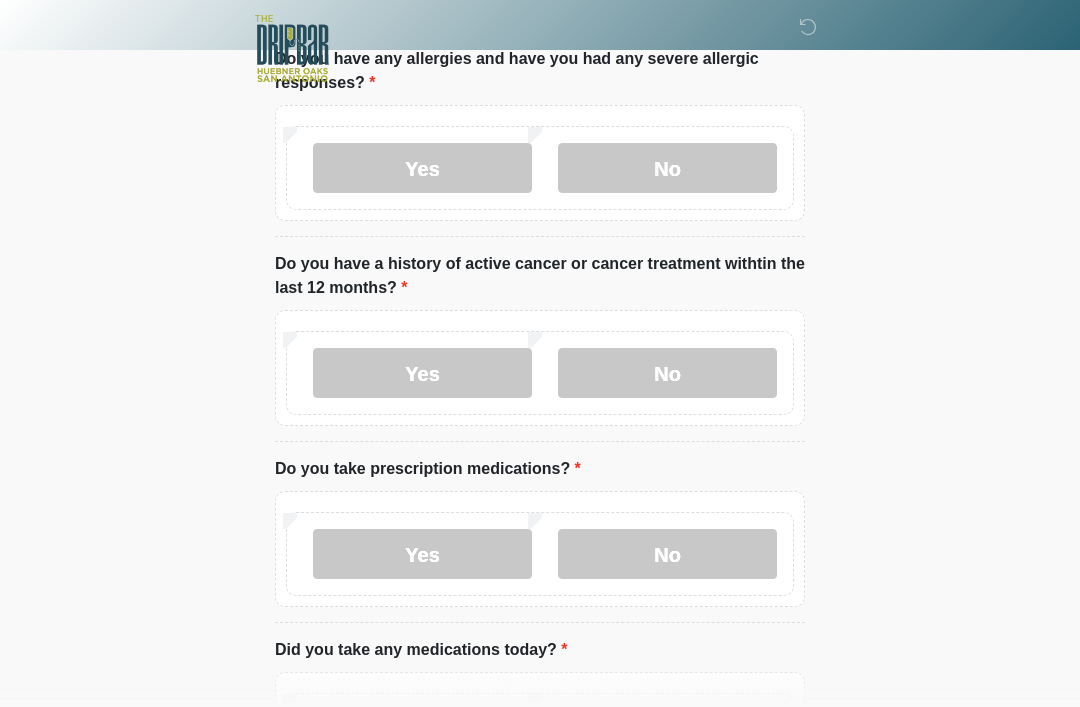 click on "No" at bounding box center (667, 554) 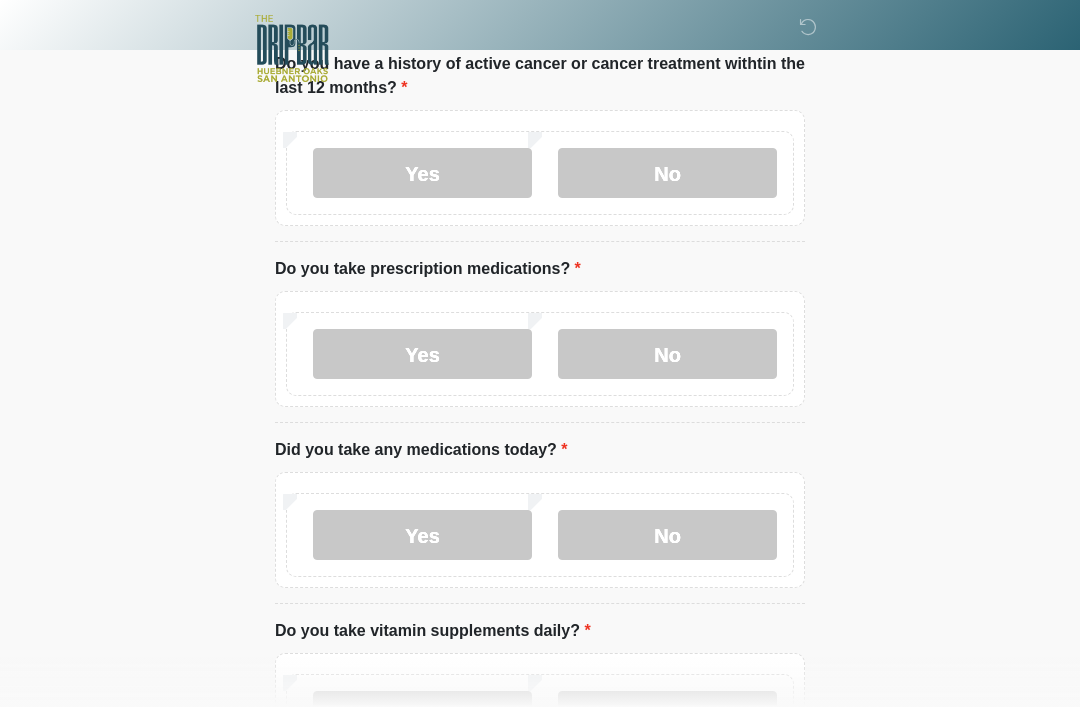 click on "No" at bounding box center (667, 535) 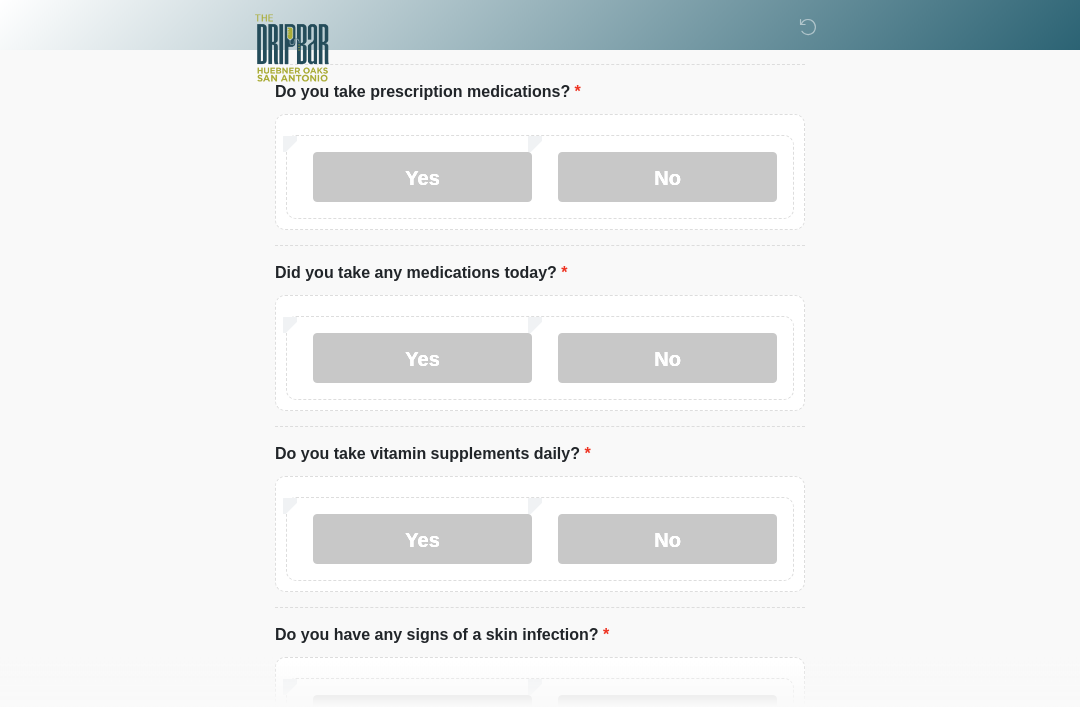 click on "No" at bounding box center [667, 540] 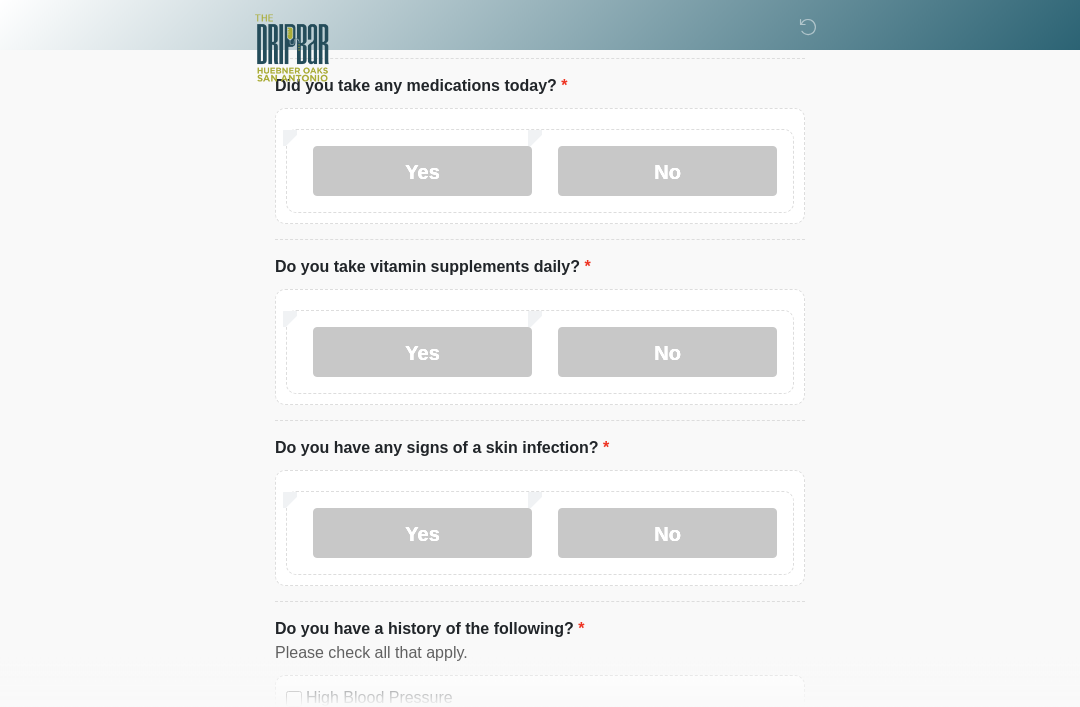 click on "No" at bounding box center (667, 534) 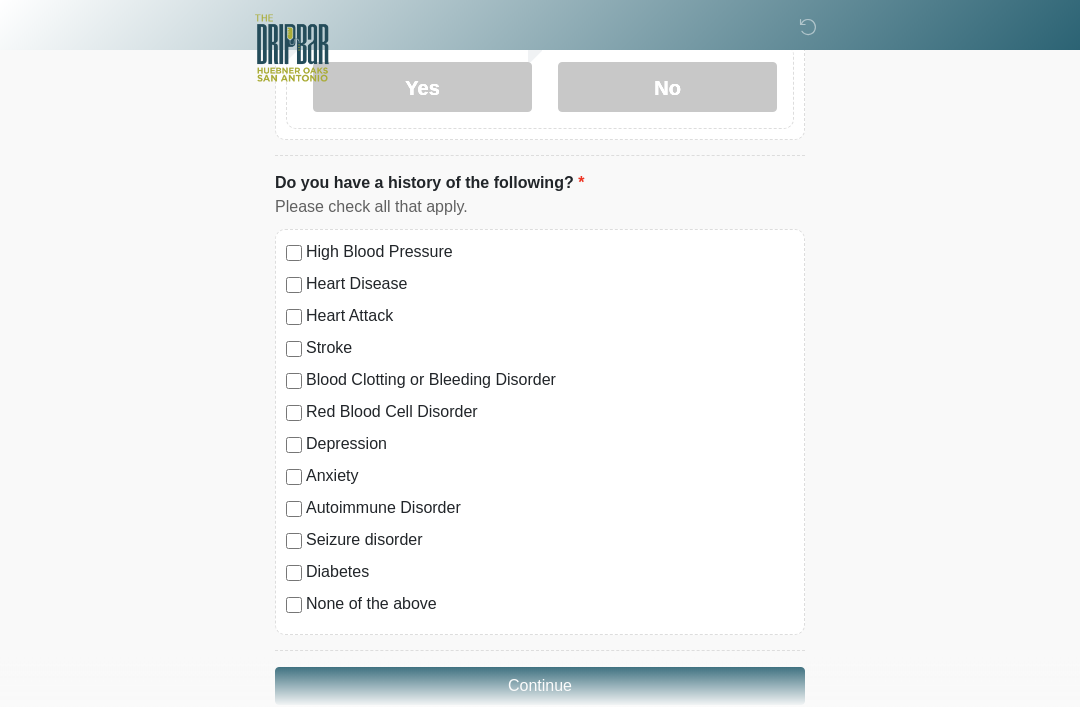 scroll, scrollTop: 1463, scrollLeft: 0, axis: vertical 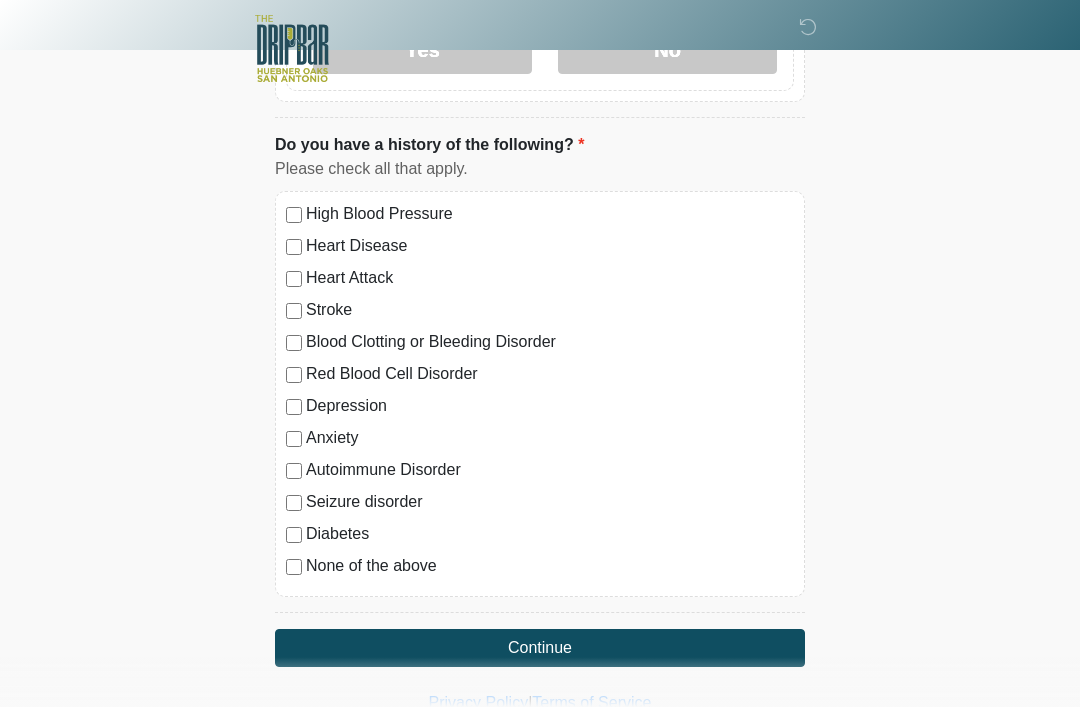 click on "High Blood Pressure" at bounding box center [550, 214] 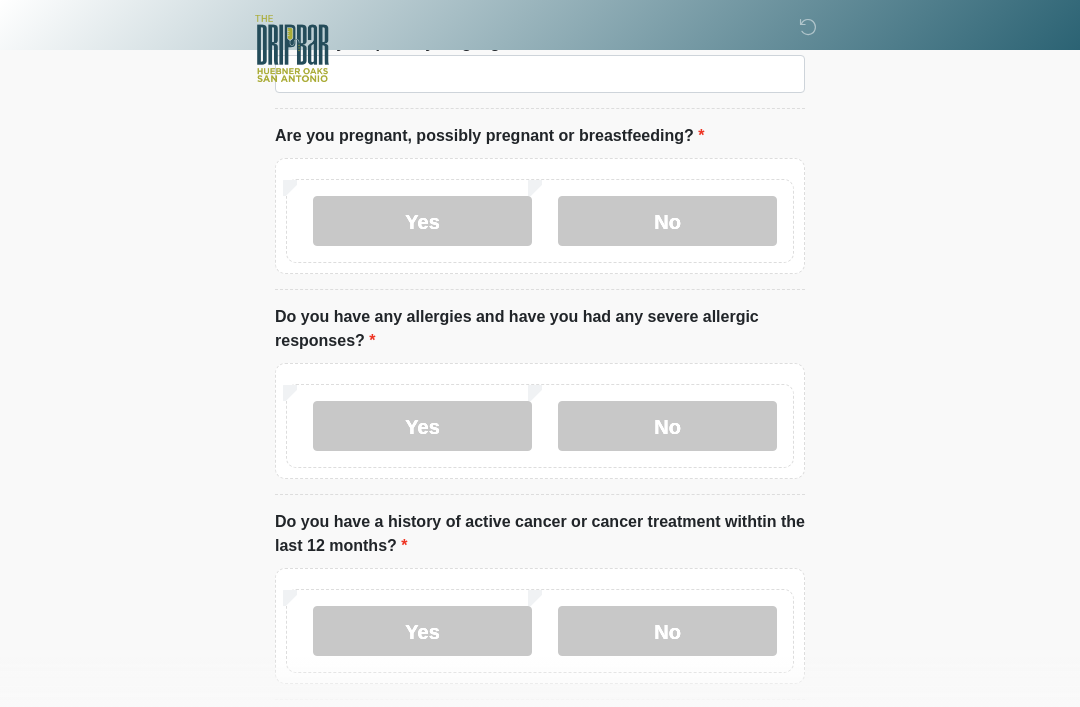 scroll, scrollTop: 0, scrollLeft: 0, axis: both 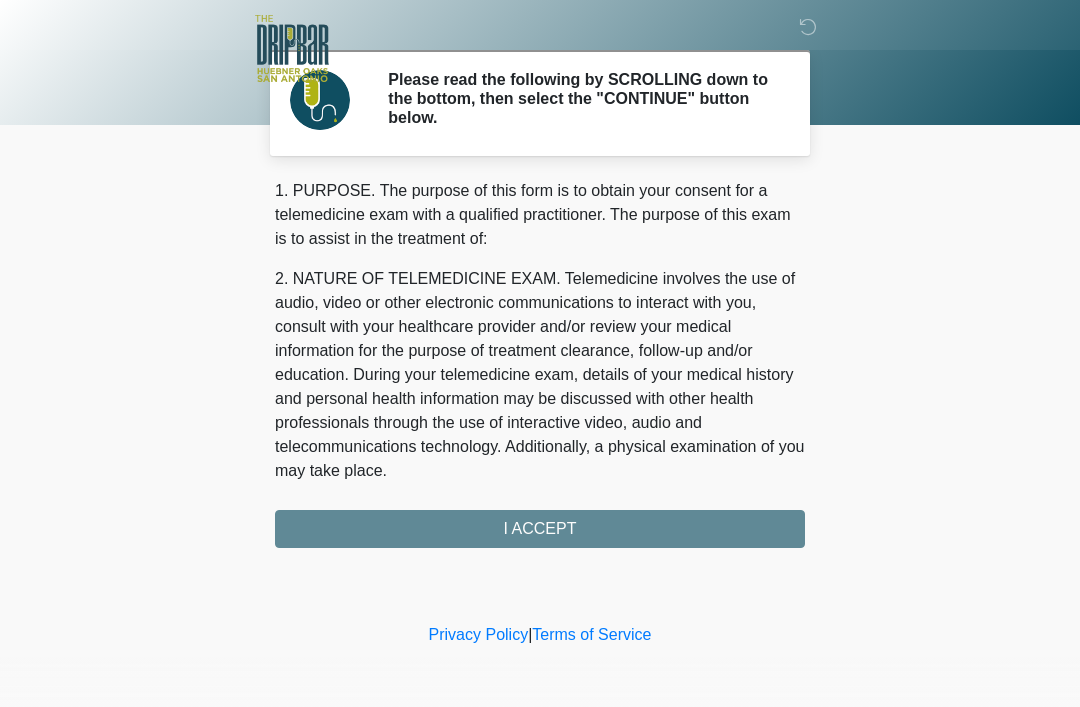 click on "1. PURPOSE. The purpose of this form is to obtain your consent for a telemedicine exam with a qualified practitioner. The purpose of this exam is to assist in the treatment of:  2. NATURE OF TELEMEDICINE EXAM. Telemedicine involves the use of audio, video or other electronic communications to interact with you, consult with your healthcare provider and/or review your medical information for the purpose of treatment clearance, follow-up and/or education. During your telemedicine exam, details of your medical history and personal health information may be discussed with other health professionals through the use of interactive video, audio and telecommunications technology. Additionally, a physical examination of you may take place. 4. HEALTHCARE INSTITUTION. The DRIPBaR - The Strand at Huebner Oaks has medical and non-medical technical personnel who may participate in the telemedicine exam to aid in the audio/video link with the qualified practitioner.
I ACCEPT" at bounding box center [540, 363] 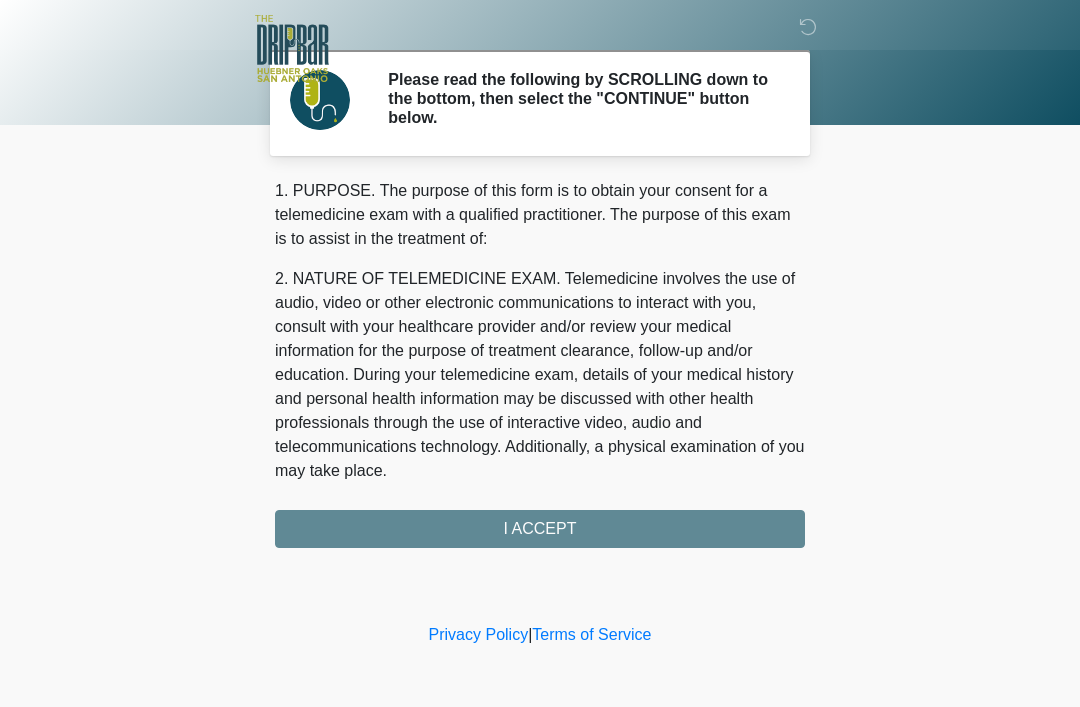 click on "1. PURPOSE. The purpose of this form is to obtain your consent for a telemedicine exam with a qualified practitioner. The purpose of this exam is to assist in the treatment of:  2. NATURE OF TELEMEDICINE EXAM. Telemedicine involves the use of audio, video or other electronic communications to interact with you, consult with your healthcare provider and/or review your medical information for the purpose of treatment clearance, follow-up and/or education. During your telemedicine exam, details of your medical history and personal health information may be discussed with other health professionals through the use of interactive video, audio and telecommunications technology. Additionally, a physical examination of you may take place. 4. HEALTHCARE INSTITUTION. The DRIPBaR - The Strand at Huebner Oaks has medical and non-medical technical personnel who may participate in the telemedicine exam to aid in the audio/video link with the qualified practitioner.
I ACCEPT" at bounding box center (540, 363) 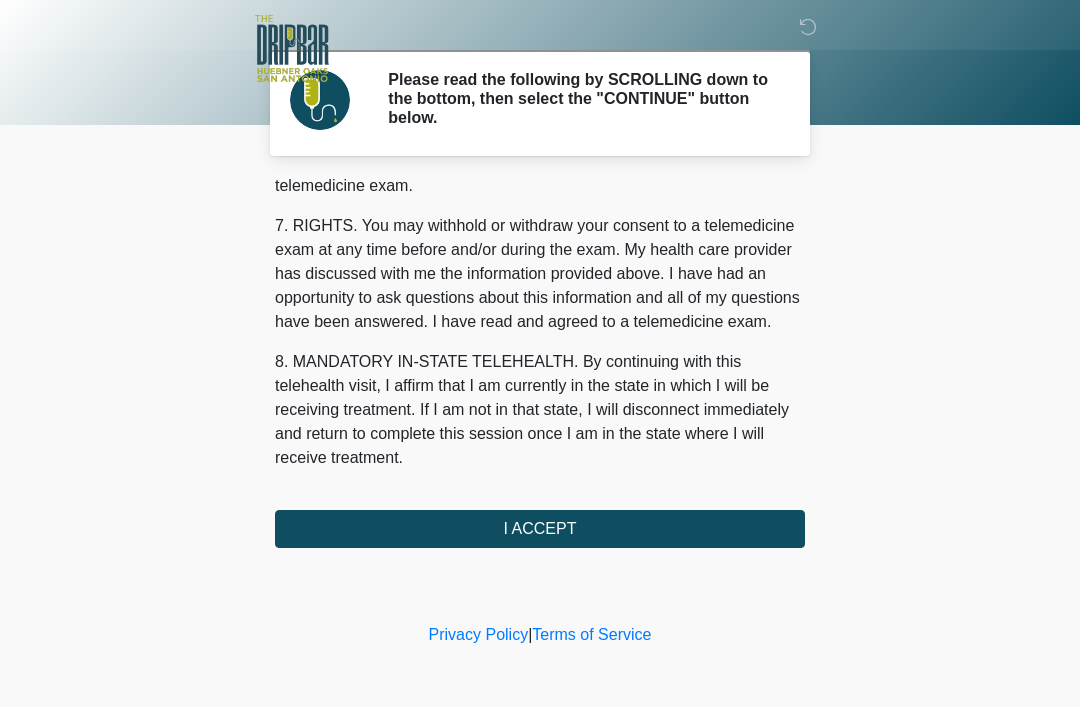 scroll, scrollTop: 877, scrollLeft: 0, axis: vertical 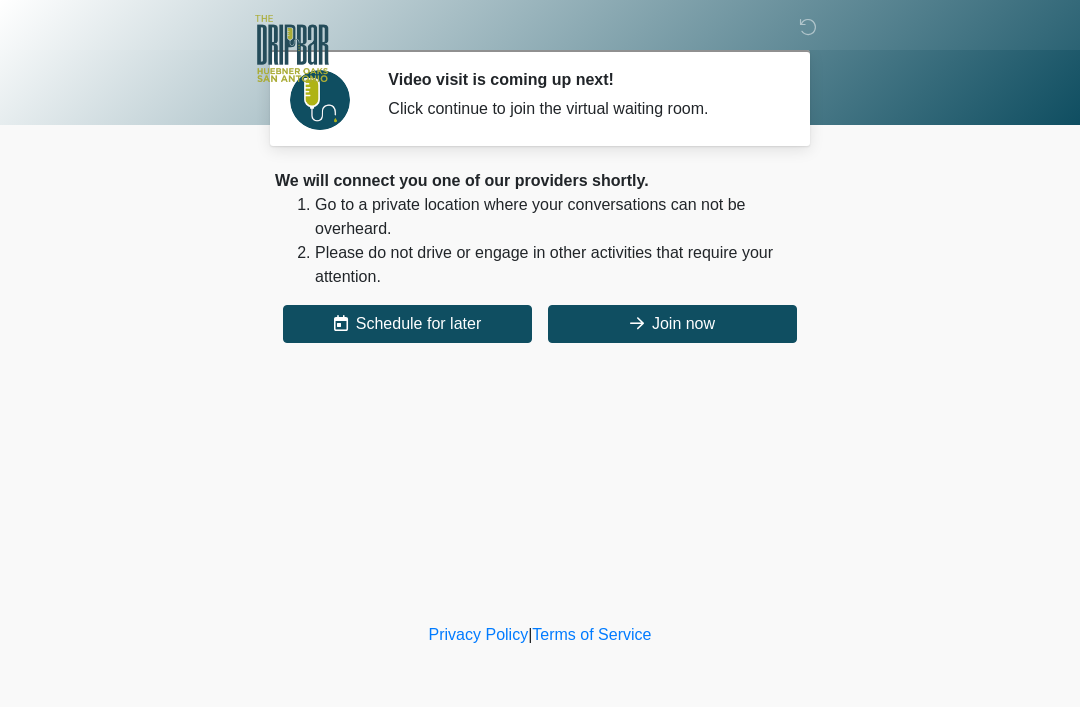 click on "Join now" at bounding box center (672, 324) 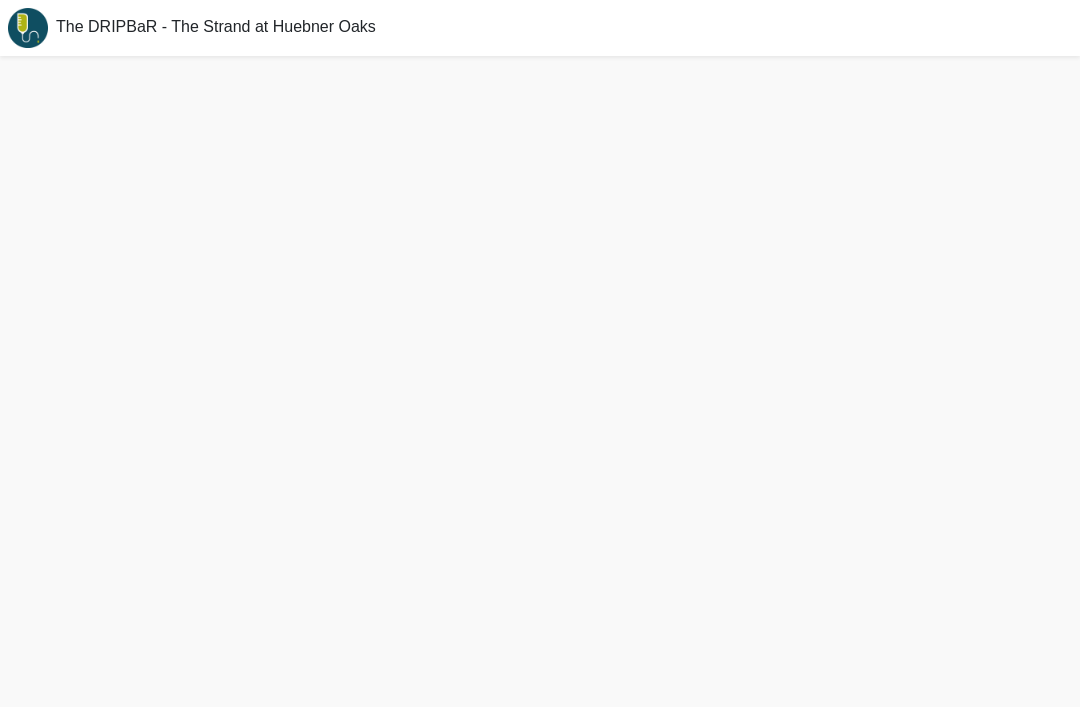 scroll, scrollTop: 0, scrollLeft: 0, axis: both 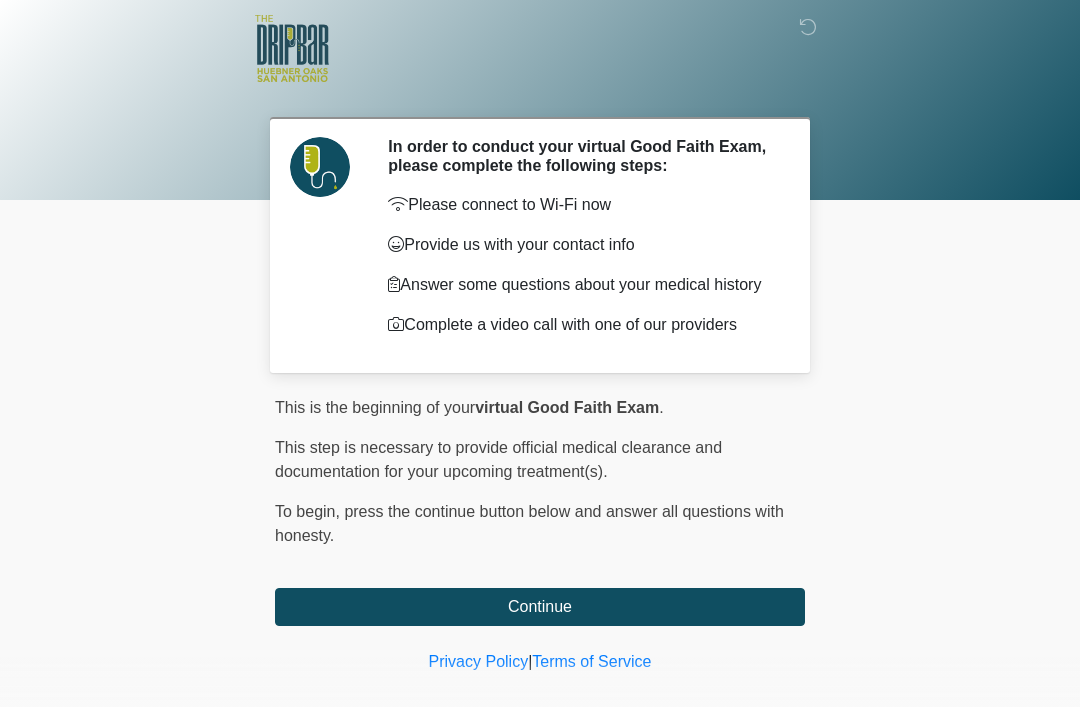 click on "Continue" at bounding box center (540, 607) 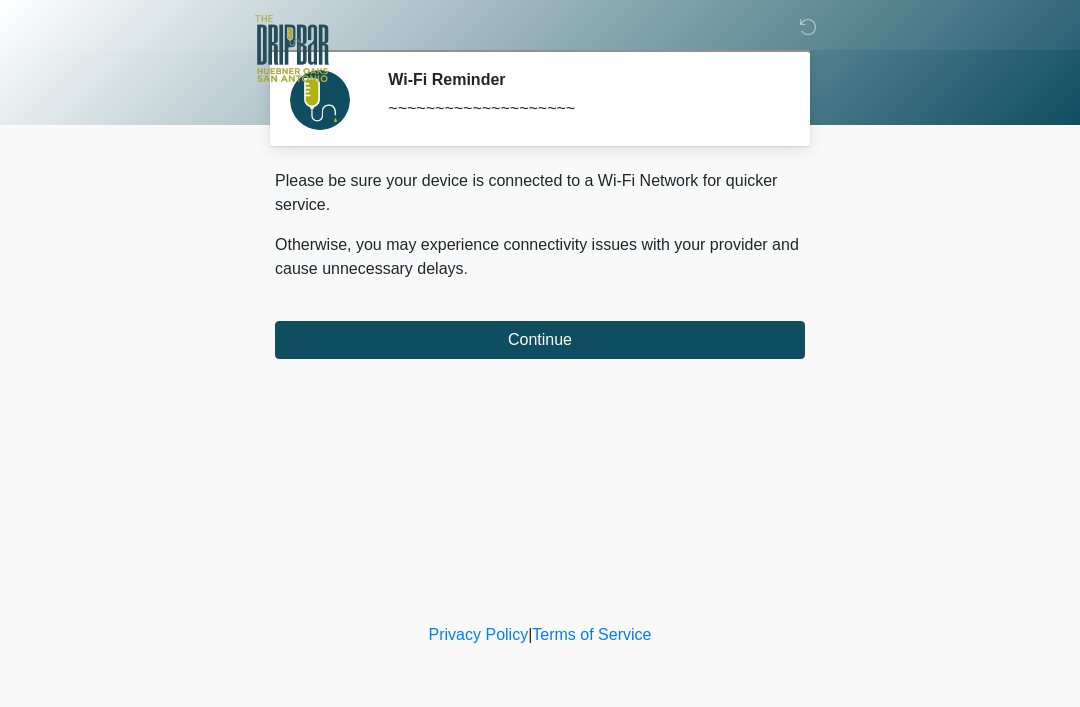click on "Continue" at bounding box center (540, 340) 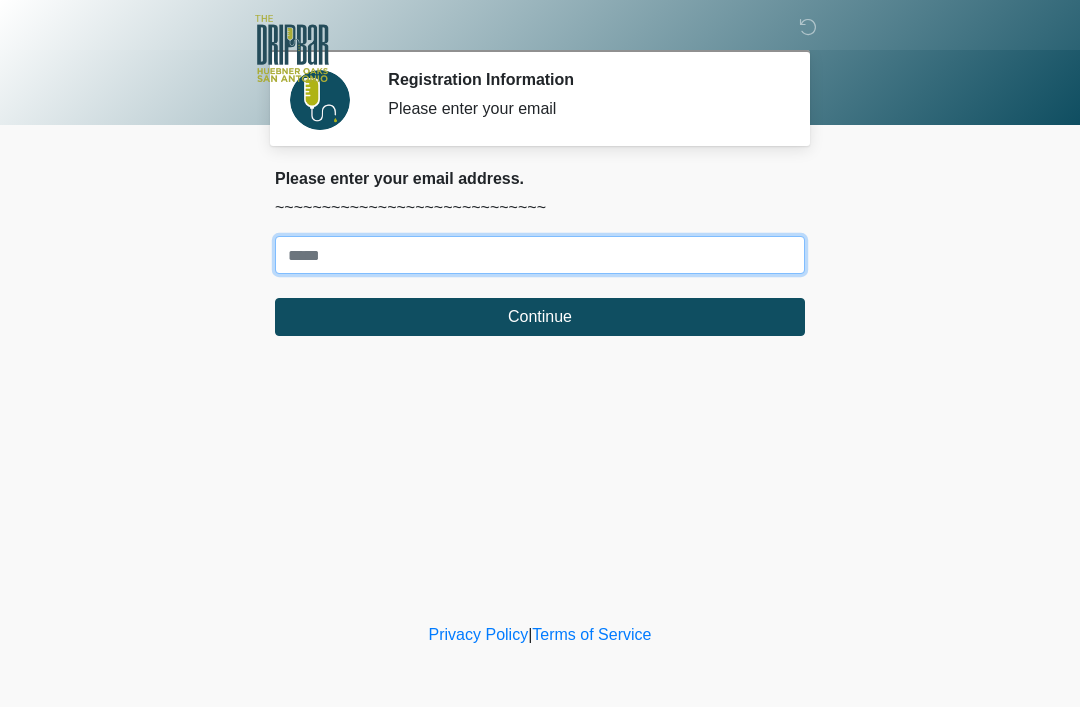 click on "Where should we email your treatment plan?" at bounding box center [540, 255] 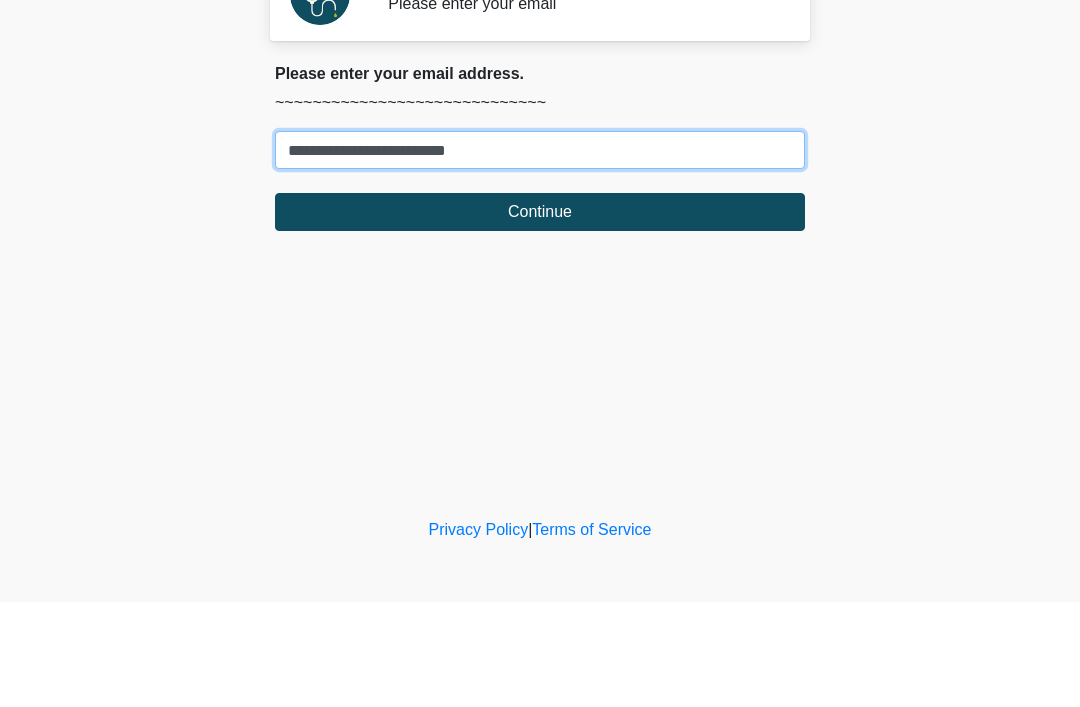 type on "**********" 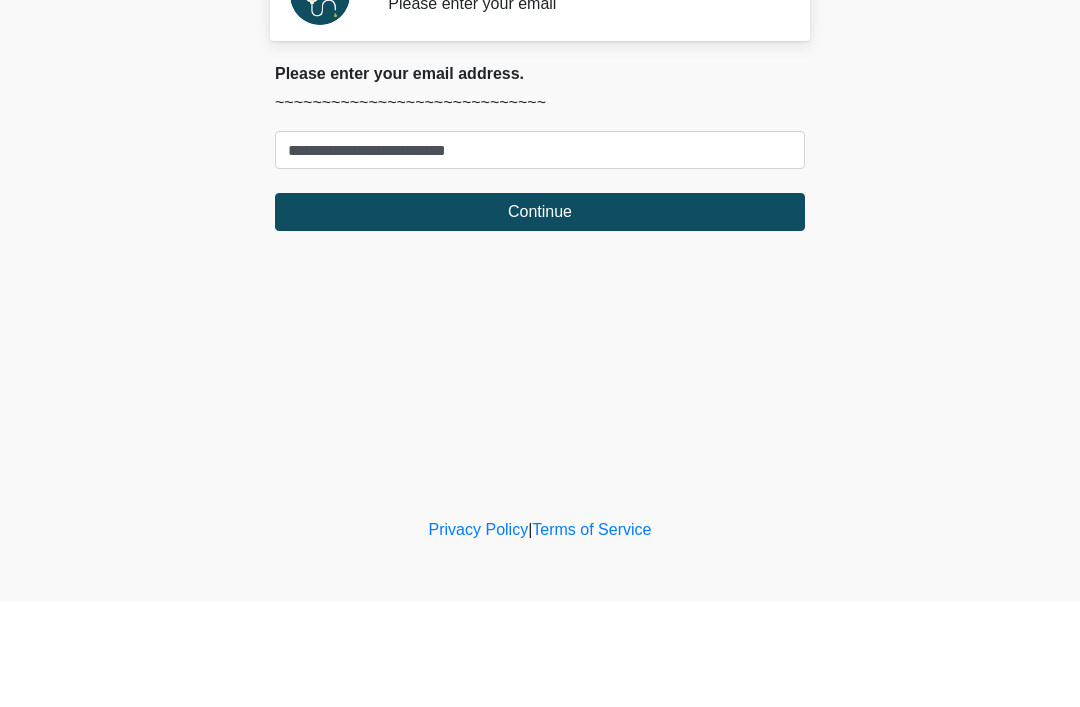 click on "Continue" at bounding box center [540, 317] 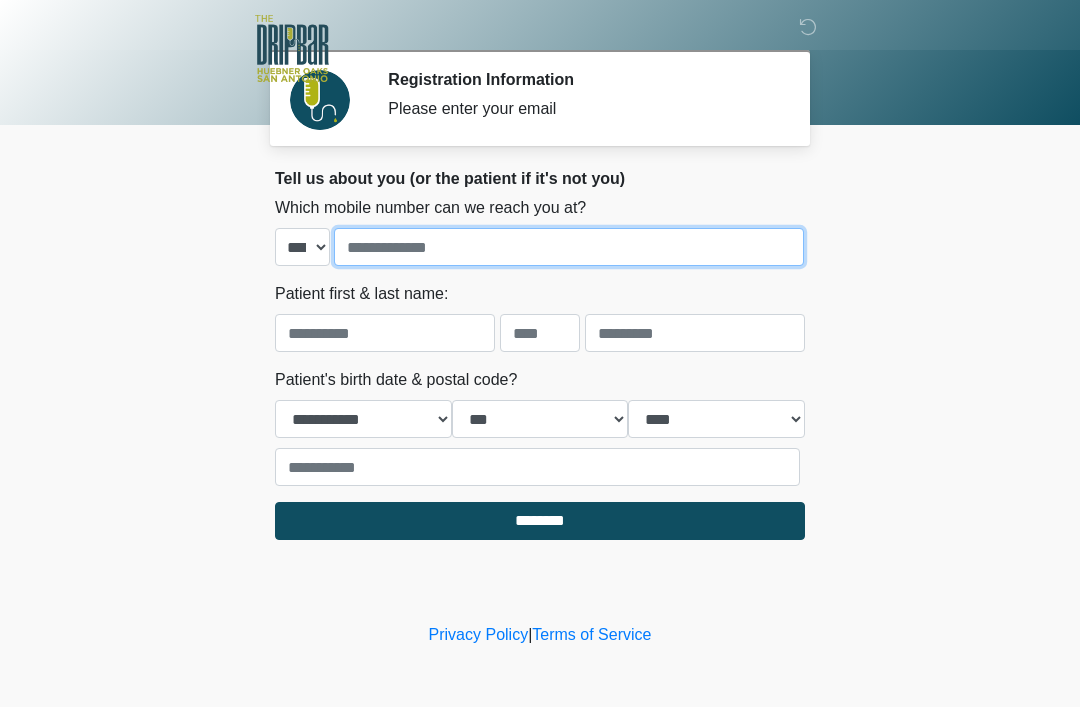 click at bounding box center (569, 247) 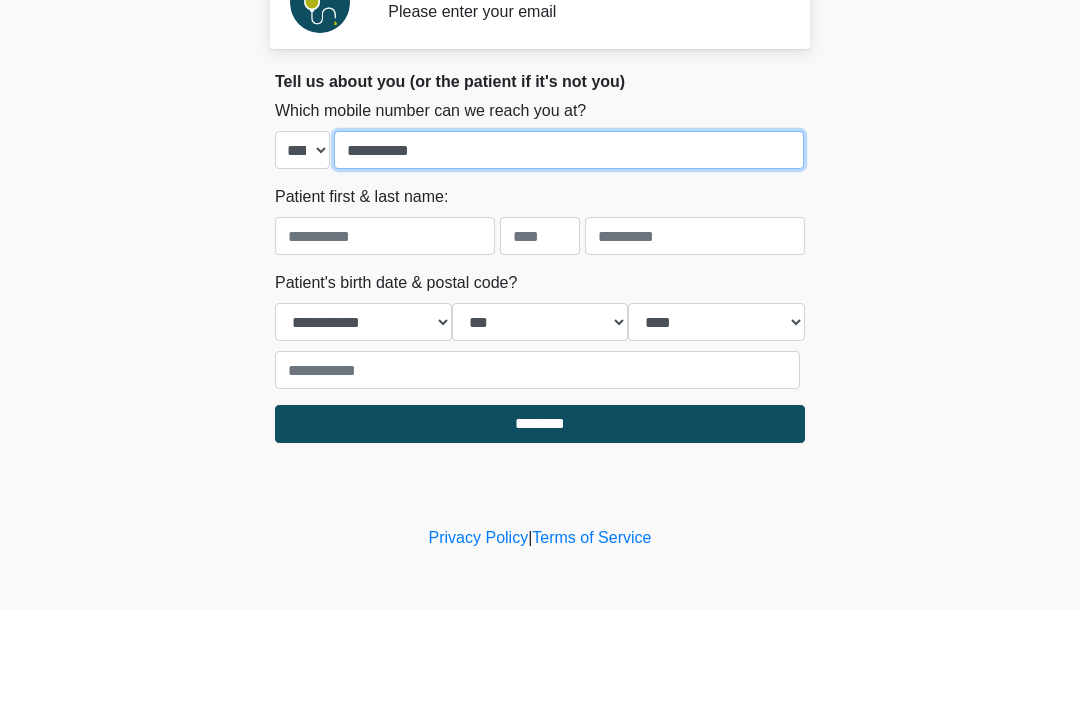 type on "**********" 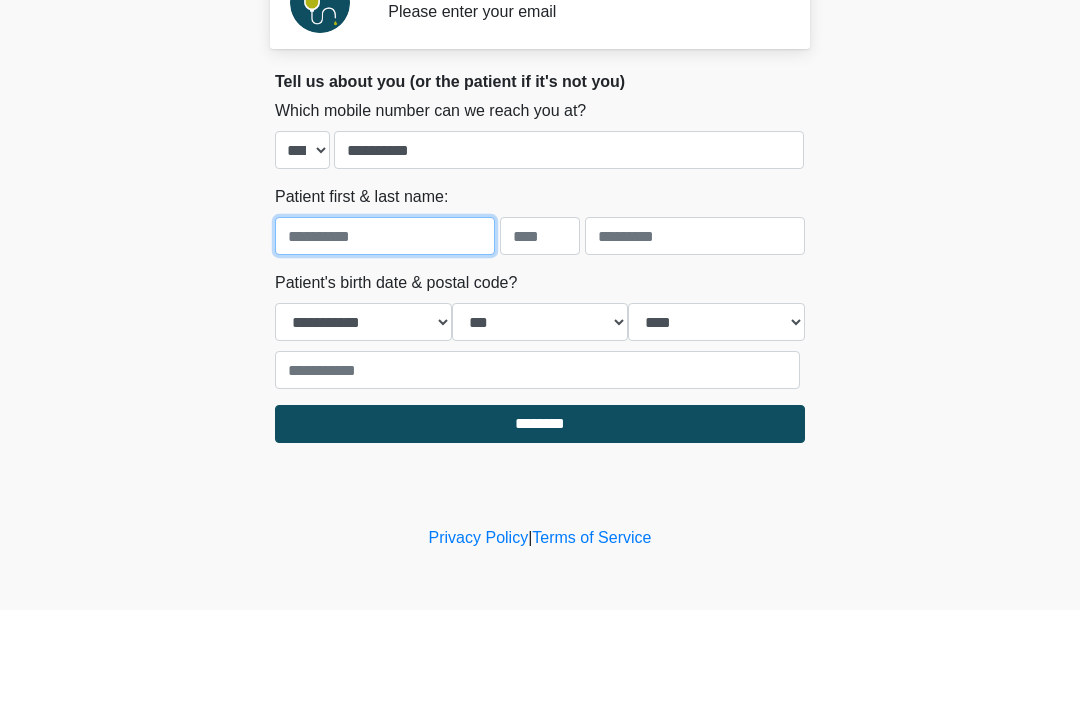 click at bounding box center [385, 333] 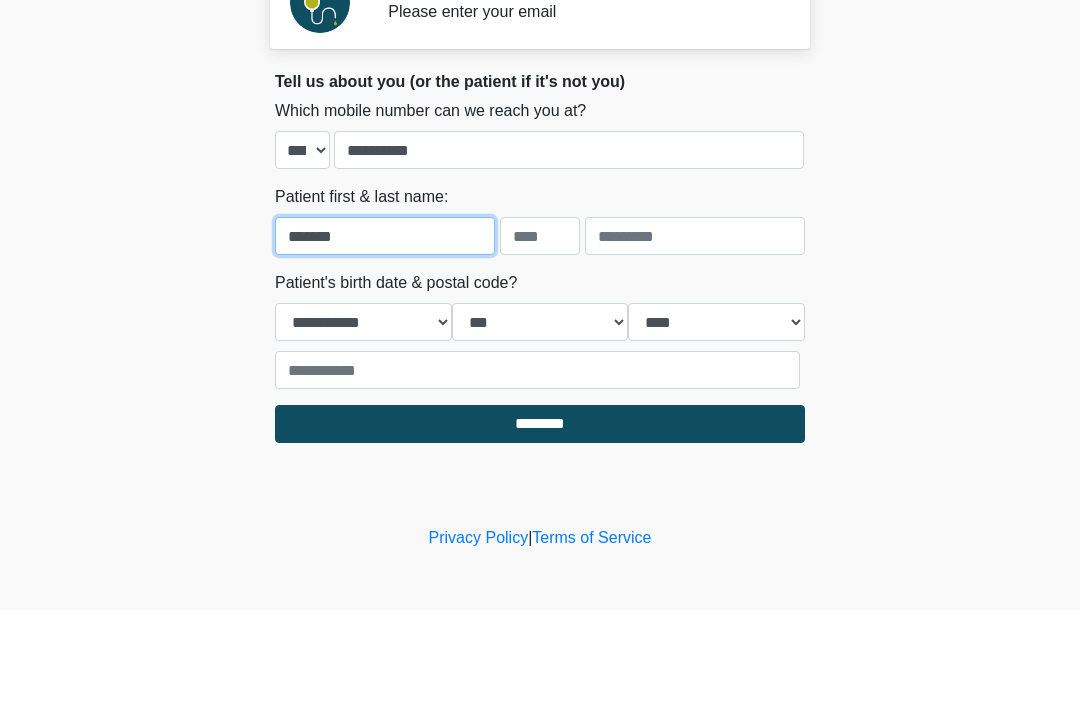 type on "*******" 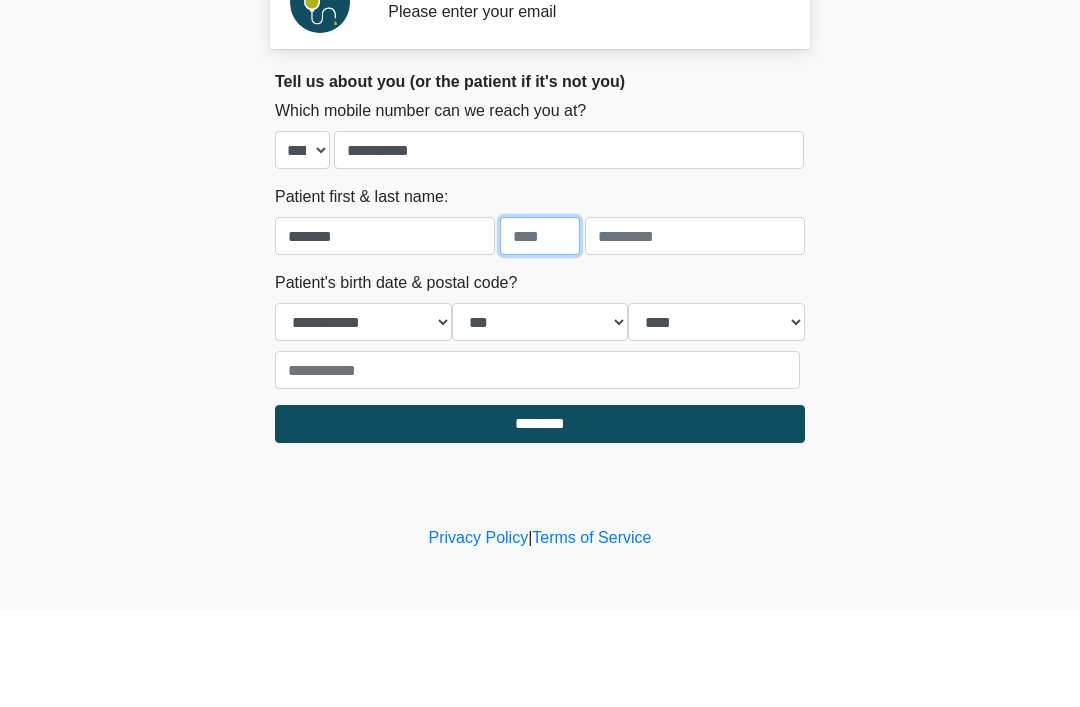 click at bounding box center [540, 333] 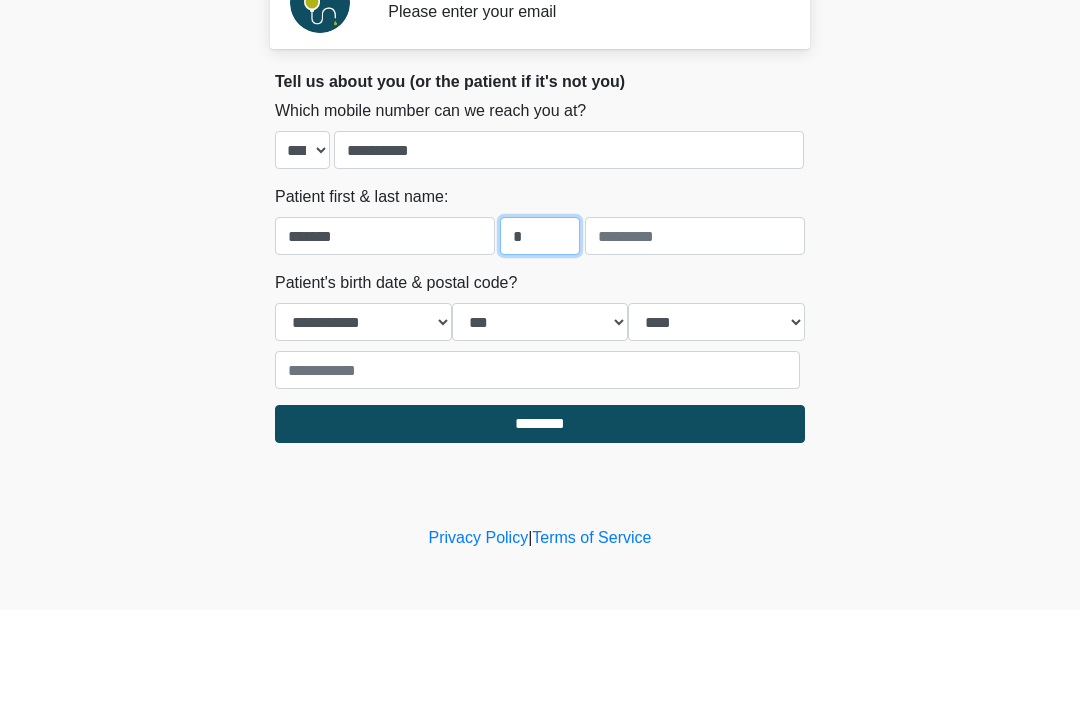 type on "*" 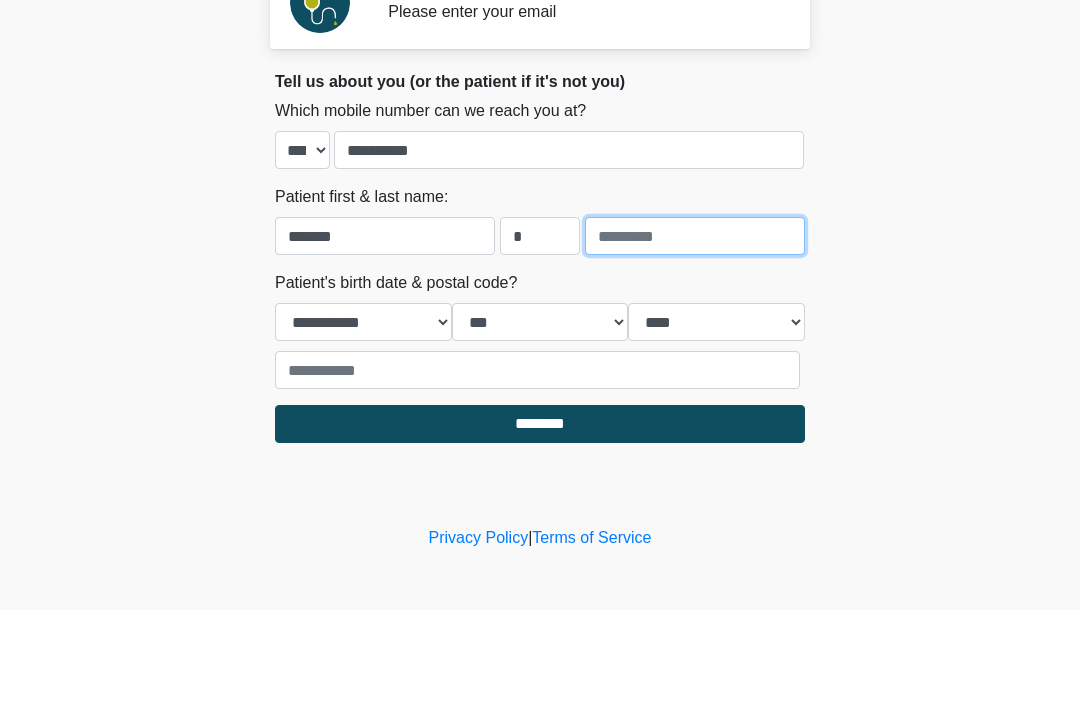 click at bounding box center [695, 333] 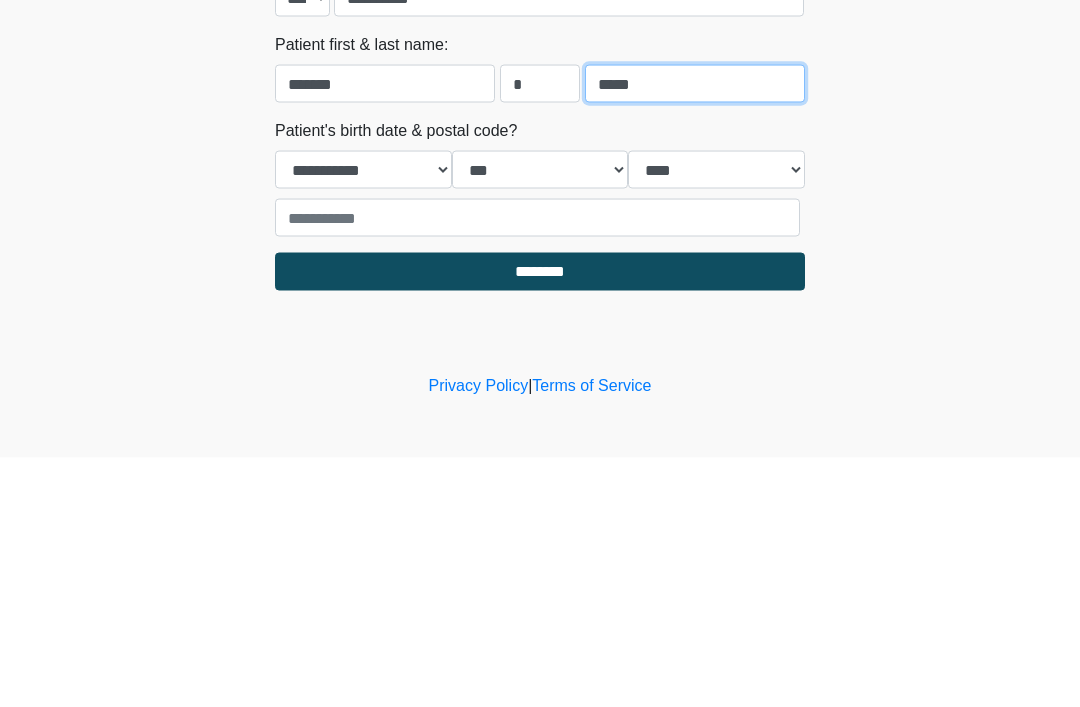 type on "*****" 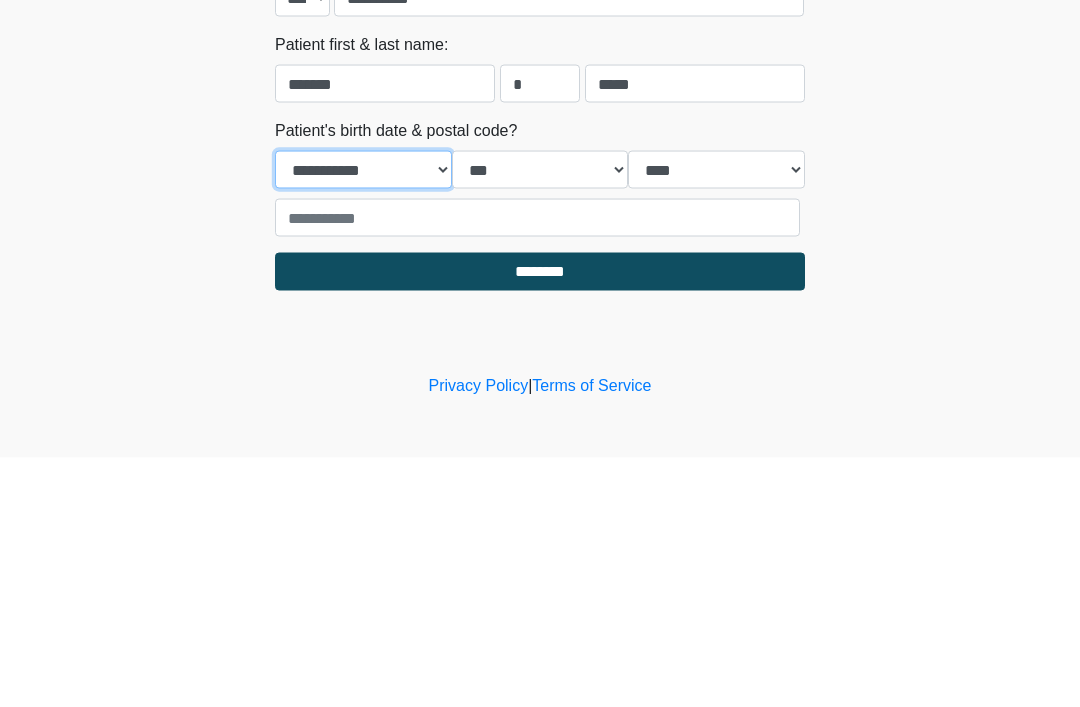 click on "**********" at bounding box center [363, 419] 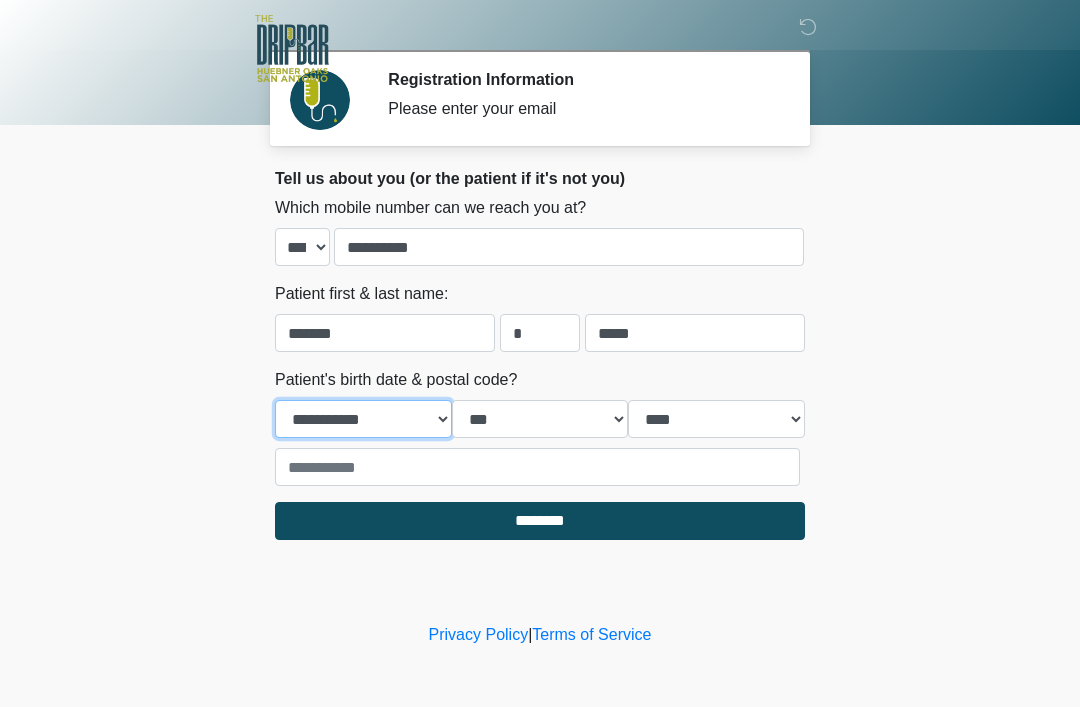 select on "*" 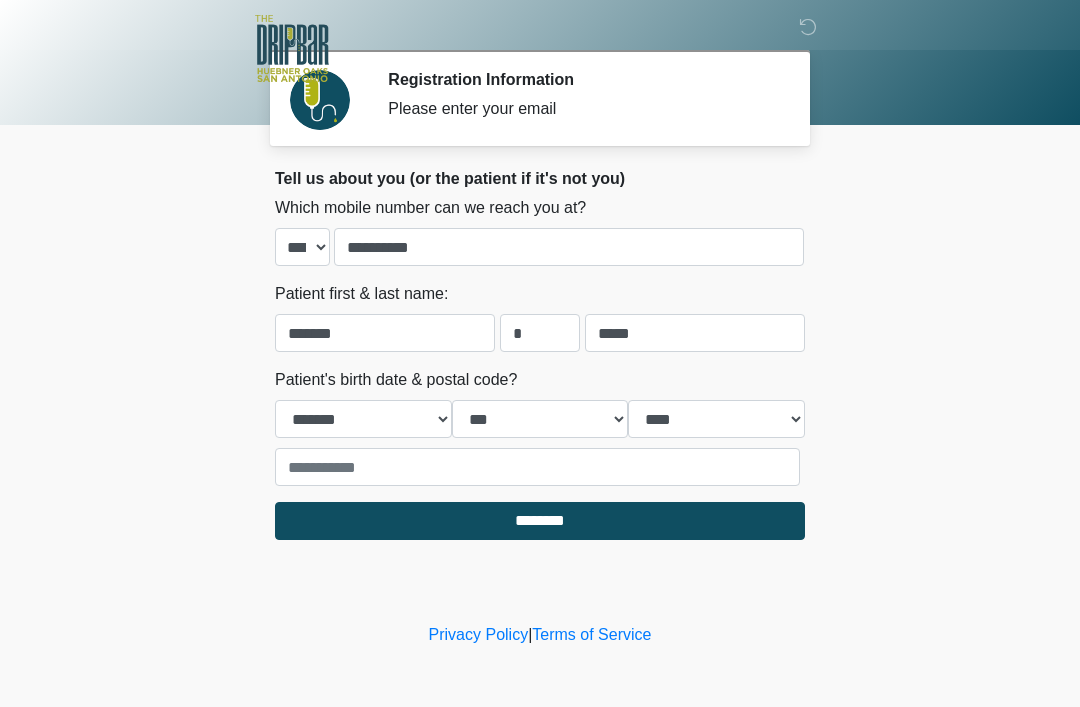 click on "‎ ‎ ‎ ‎
Registration Information
Please enter your email
Please connect to Wi-Fi now   Provide us with your contact info  Answer some questions about your medical history  Complete a video call with one of our providers
This is the beginning of your  virtual Good Faith Exam .  ﻿﻿﻿﻿﻿﻿﻿﻿ This step is necessary to provide official medical clearance and documentation for your upcoming treatment(s).   ﻿﻿﻿﻿﻿﻿To begin, ﻿﻿﻿﻿﻿﻿ press the continue button below and answer all questions with honesty.
Continue
Please be sure your device is connected to a Wi-Fi Network for quicker service. Otherwise, you may experience connectivity issues with your provider and cause unnecessary delays  .
Continue" at bounding box center [540, 309] 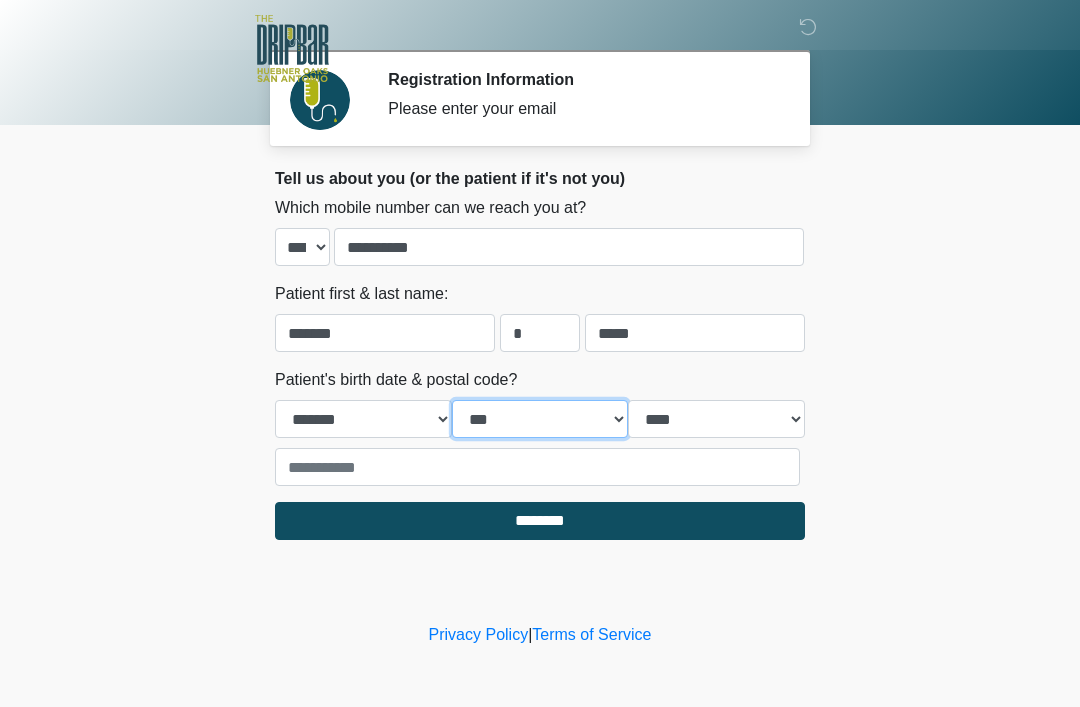 click on "***
*
*
*
*
*
*
*
*
*
**
**
**
**
**
**
**
**
**
**
**
**
**
**
**
**
**
**
**
**
**
**" at bounding box center [540, 419] 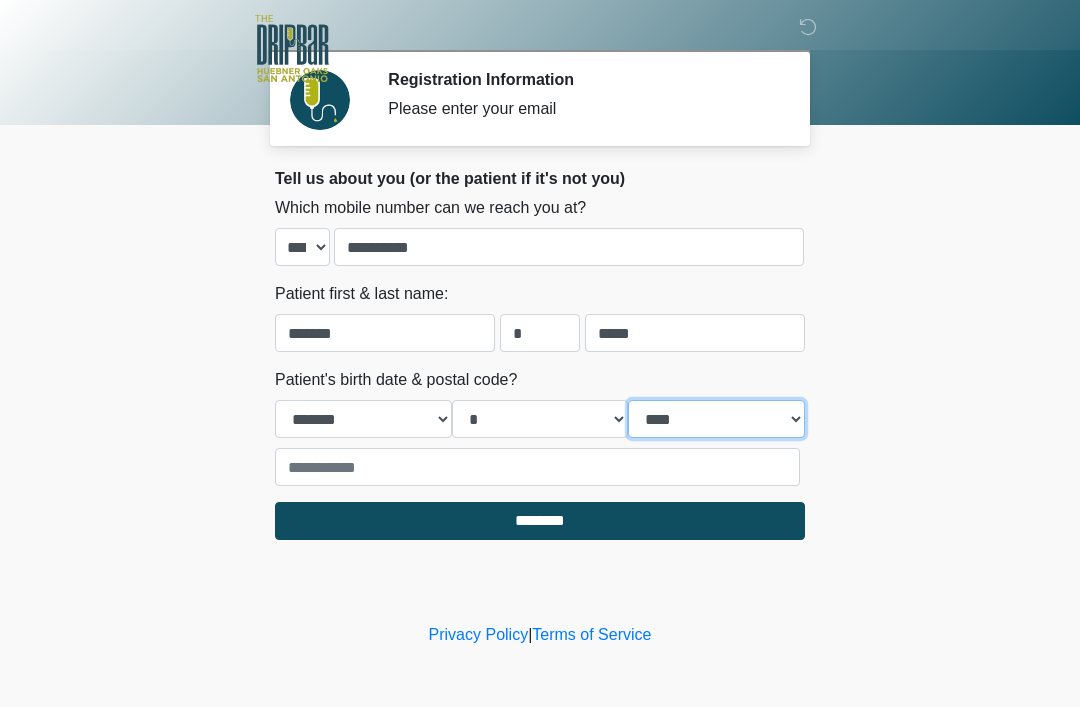click on "****
****
****
****
****
****
****
****
****
****
****
****
****
****
****
****
****
****
****
****
****
****
****
****
****
****
****
****
****
****
****
****
****
****
****
****
****
****
****
****
****
****
****
****
****
****
****
****
****
****
****
****
****
****
****
****
****
****
****
****
****
****
****
****
****
****
****
****
****
****
****
****
****
****
****
****
****
****
****
****
****
****
****
****
****
****
****
****
****
****
****
****
****
****
****
****
****
****
****
****
****
****" at bounding box center [716, 419] 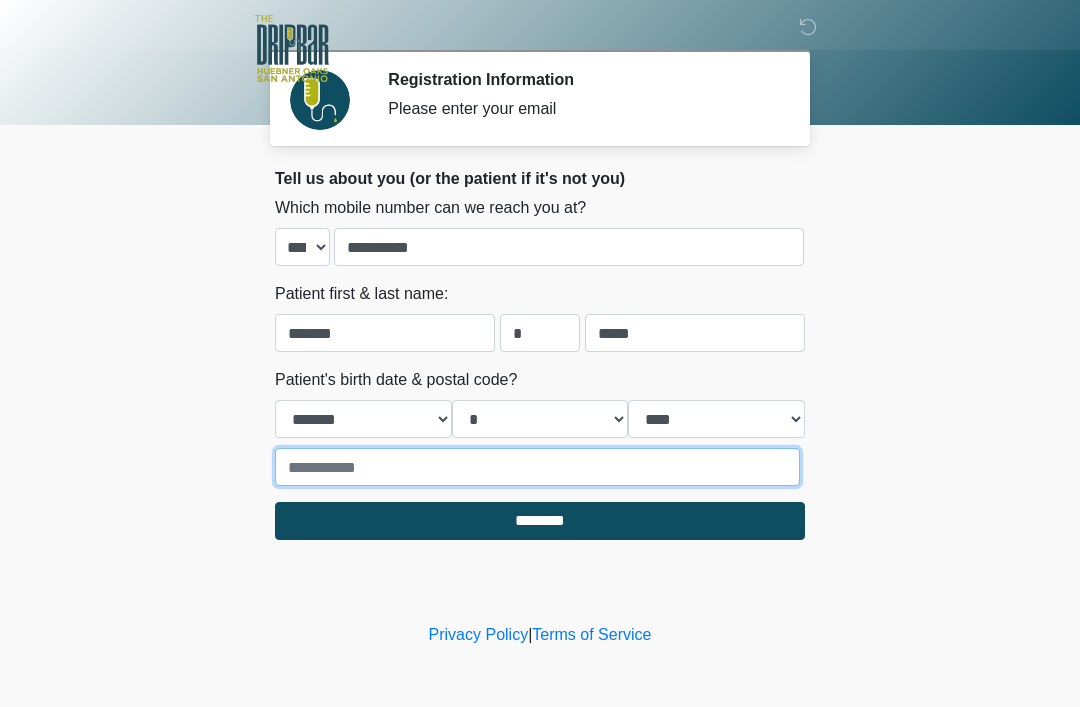 click at bounding box center (537, 467) 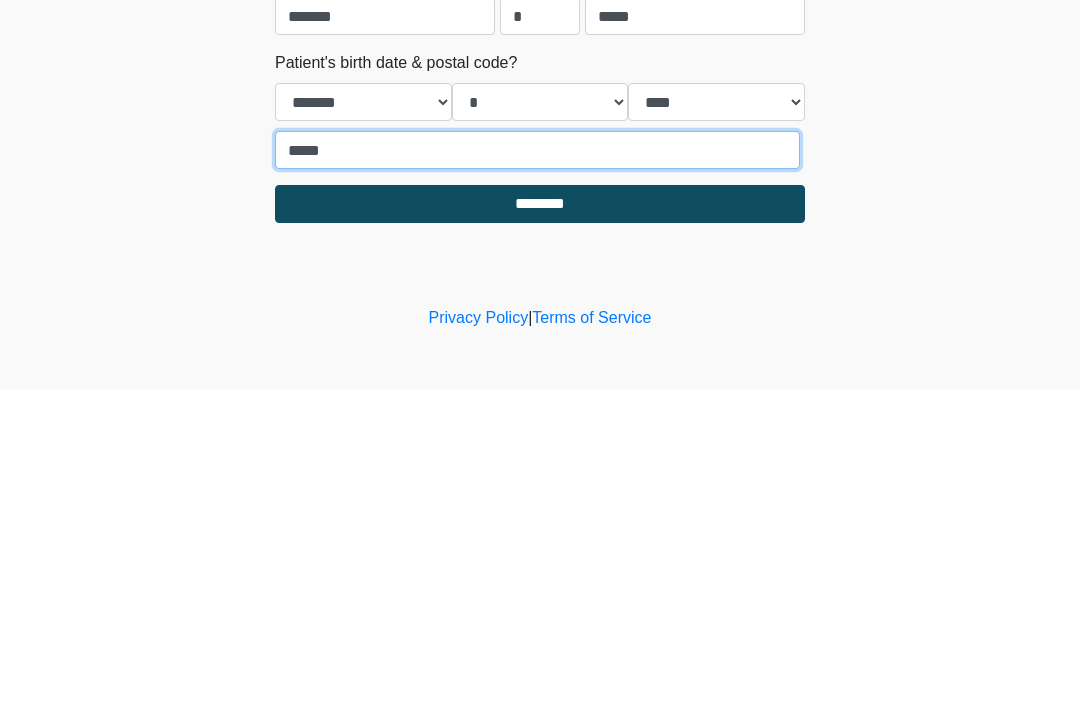 type on "*****" 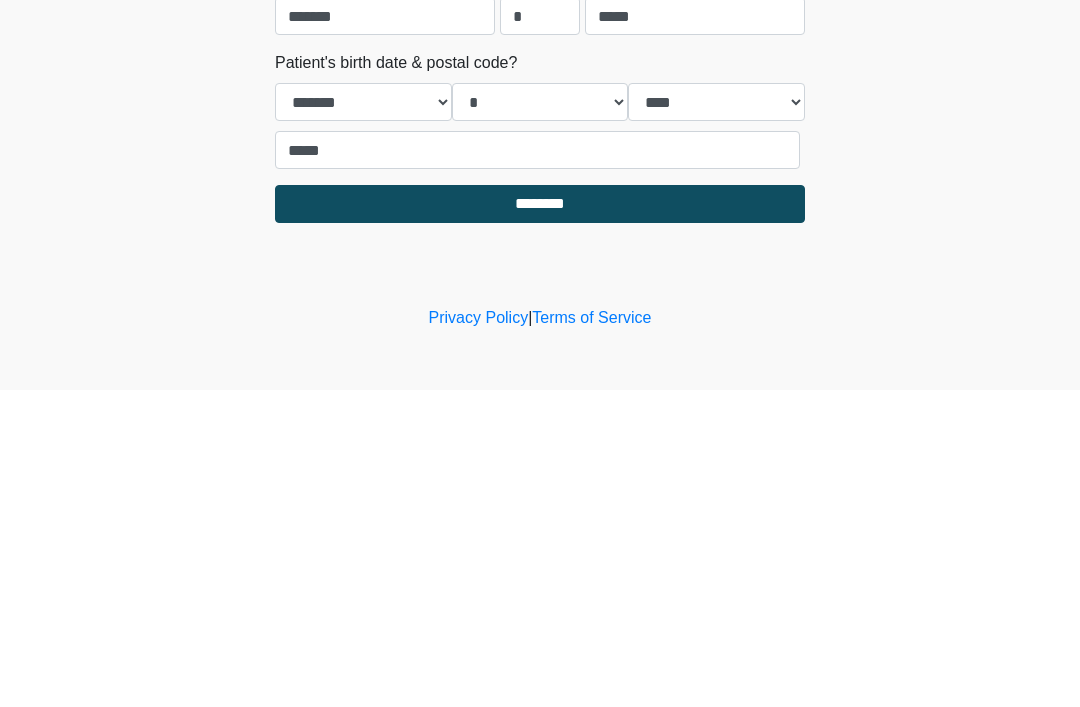 click on "********" at bounding box center [540, 521] 